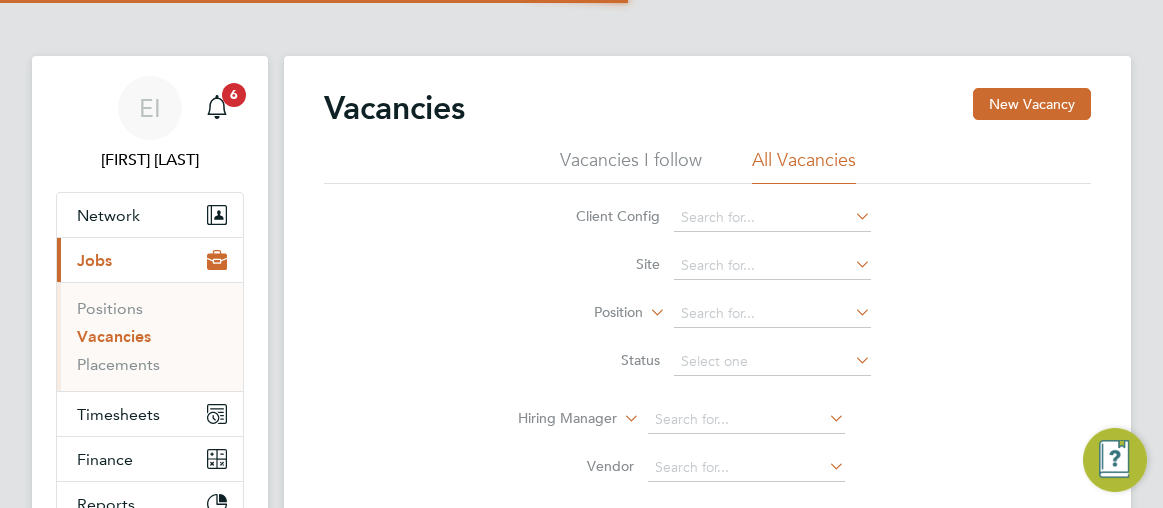scroll, scrollTop: 0, scrollLeft: 0, axis: both 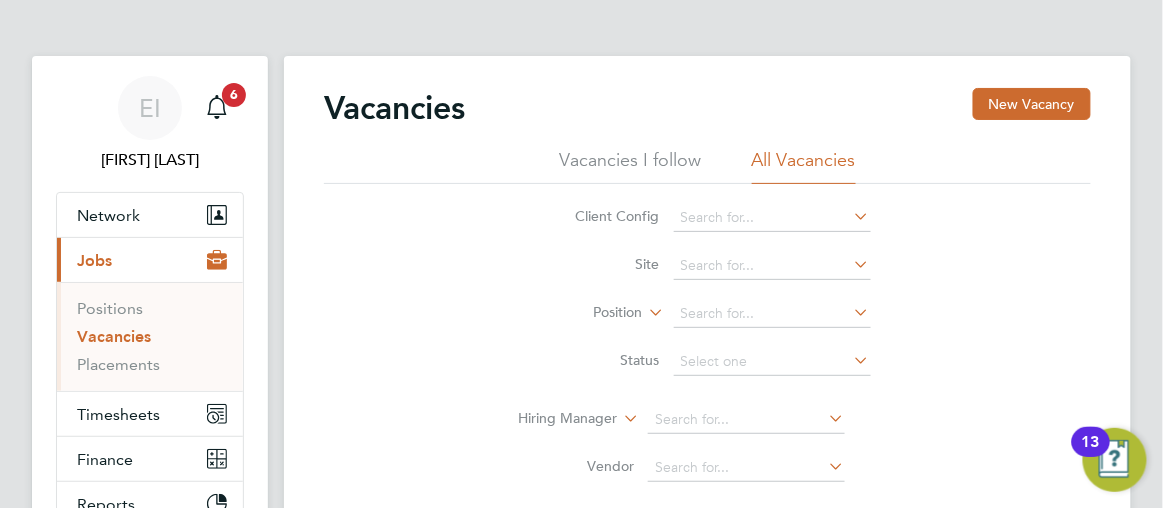 click on "Vacancies" at bounding box center (114, 336) 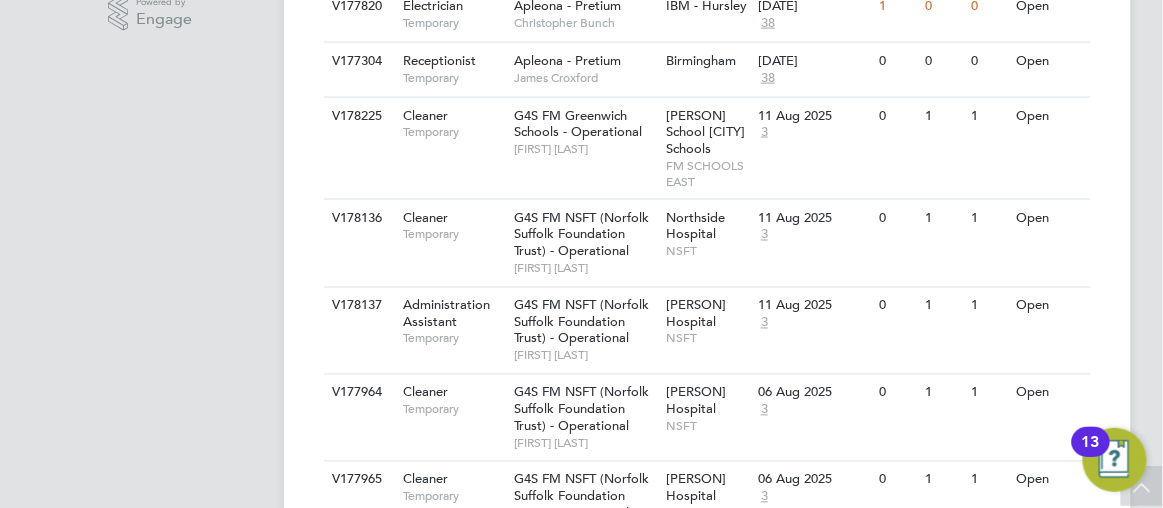 scroll, scrollTop: 727, scrollLeft: 0, axis: vertical 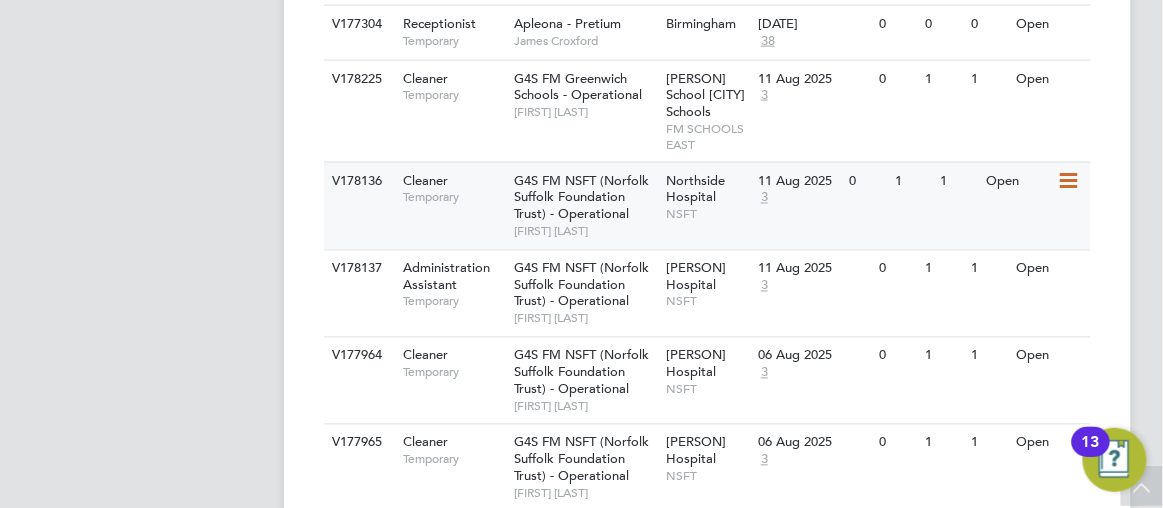 click on "G4S FM NSFT (Norfolk Suffolk Foundation Trust) - Operational" 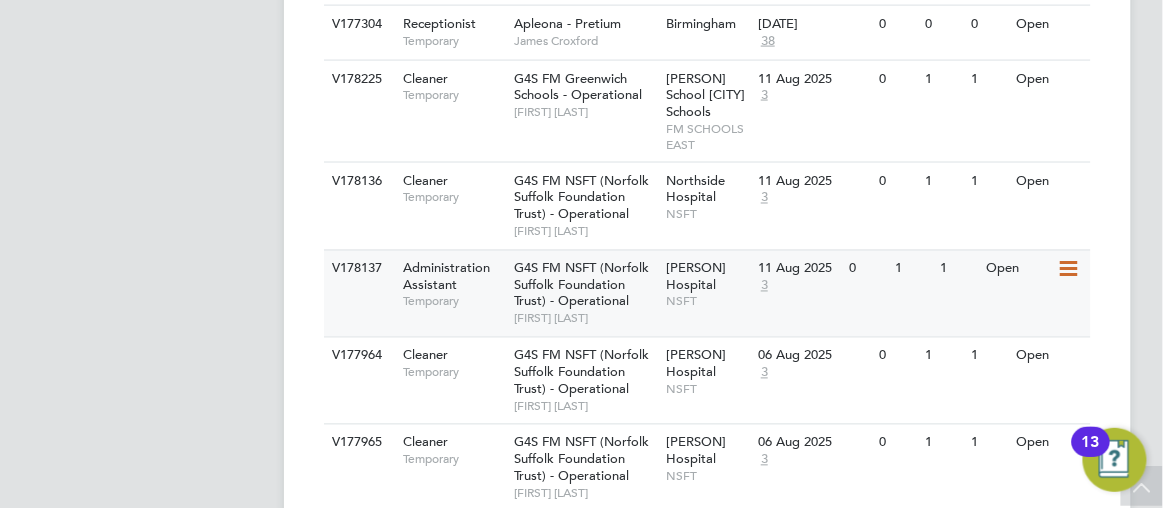 click 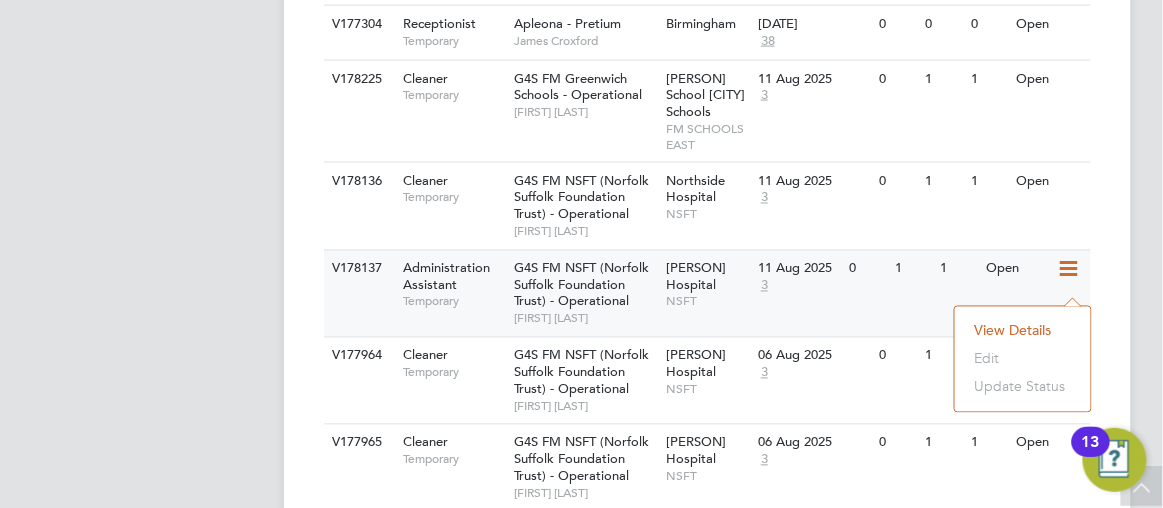 click on "View Details" 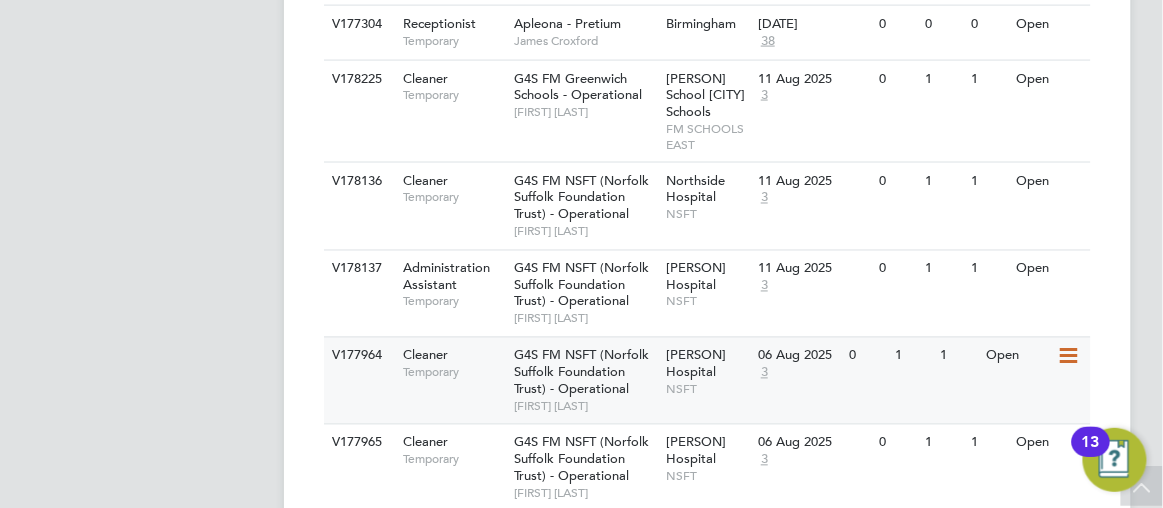 click on "V177964 Cleaner   Temporary G4S FM NSFT (Norfolk Suffolk Foundation Trust) - Operational   Angela Fitzgerald Julian Hospital   NSFT 06 Aug 2025 3 0 1 1 Open" 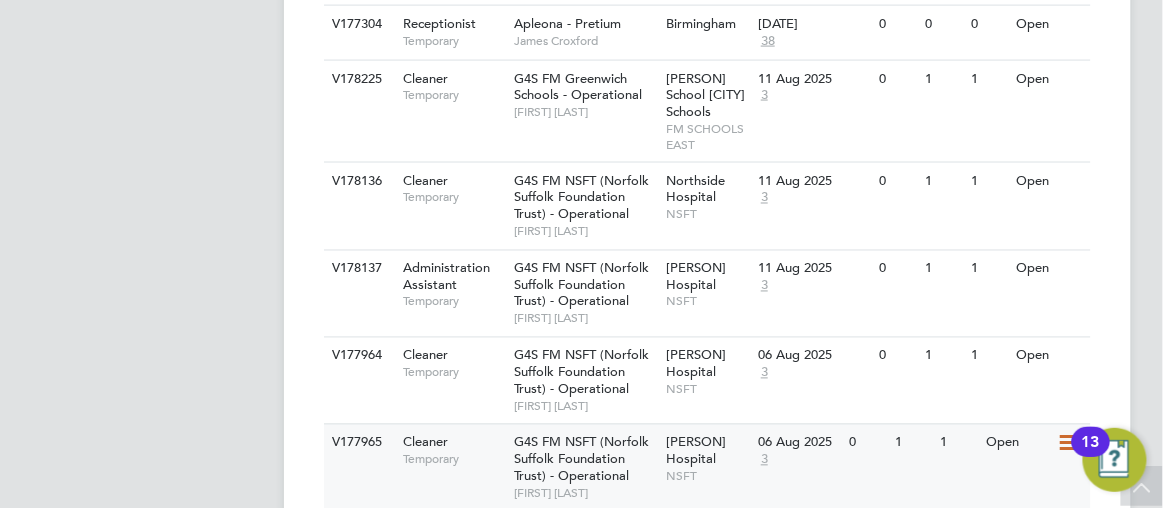 click on "0" 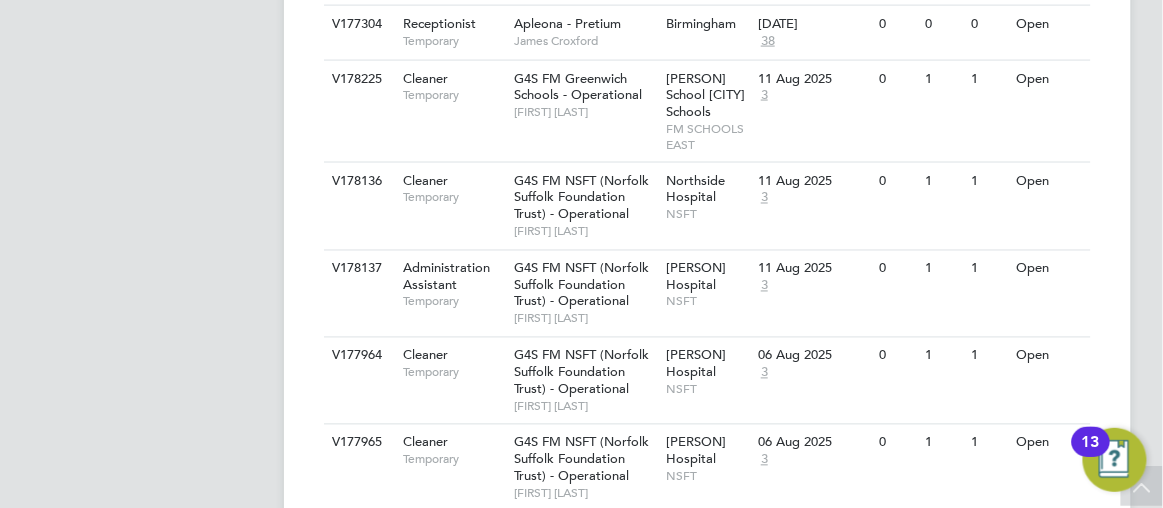 click on "Vacancies New Vacancy Vacancies I follow All Vacancies Client Config     Site     Position     Status   Hiring Manager     Vendor   Start Date
Select date
To
Select date
Showing   11 of  11 Vacancies Hide Closed Vacancies ID  Position / Type   Client Config / Manager Site / Site Group Start / Vendors   Reqd Sub Conf Status V177820 Electrician   Temporary Apleona - Pretium   Christopher Bunch IBM - Hursley   18 Aug 2025 38 1 0 0 Open V177304 Receptionist   Temporary Apleona - Pretium   James Croxford Birmingham   13 Aug 2025 38 0 0 0 Open V178225 Cleaner   Temporary G4S FM Greenwich Schools - Operational   Monique Maussant Thomas Tallis School Greenwich Schools   FM SCHOOLS EAST 11 Aug 2025 3 0 1 1 Open V178136 Cleaner   Temporary G4S FM NSFT (Norfolk Suffolk Foundation Trust) - Operational   Angela Fitzgerald Northside Hospital   NSFT 11 Aug 2025 3 0 1 1 Open V178137 Administration Assistant   Temporary G4S FM NSFT (Norfolk Suffolk Foundation Trust) - Operational   Angela Fitzgerald" 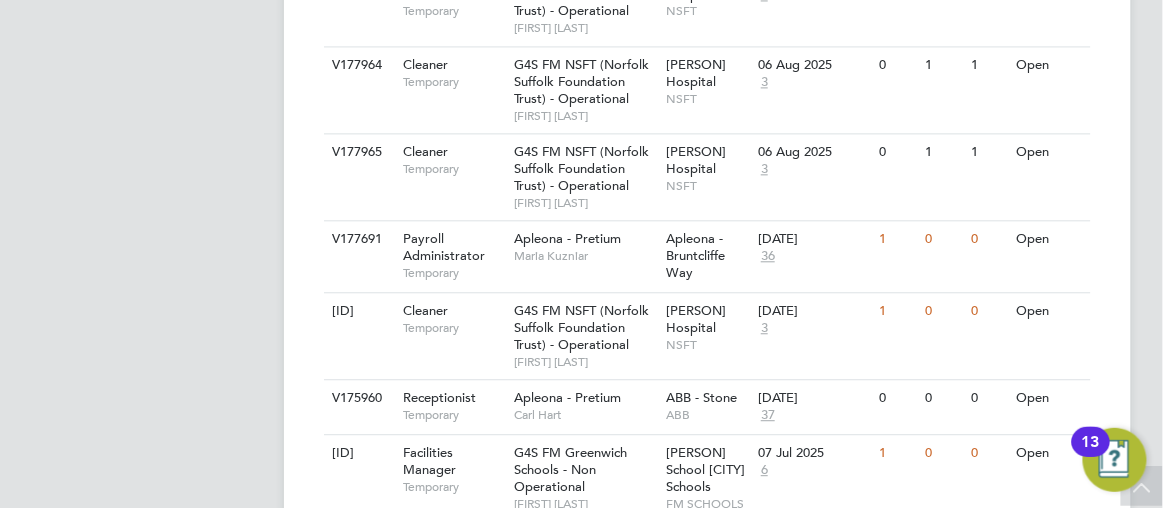 scroll, scrollTop: 1054, scrollLeft: 0, axis: vertical 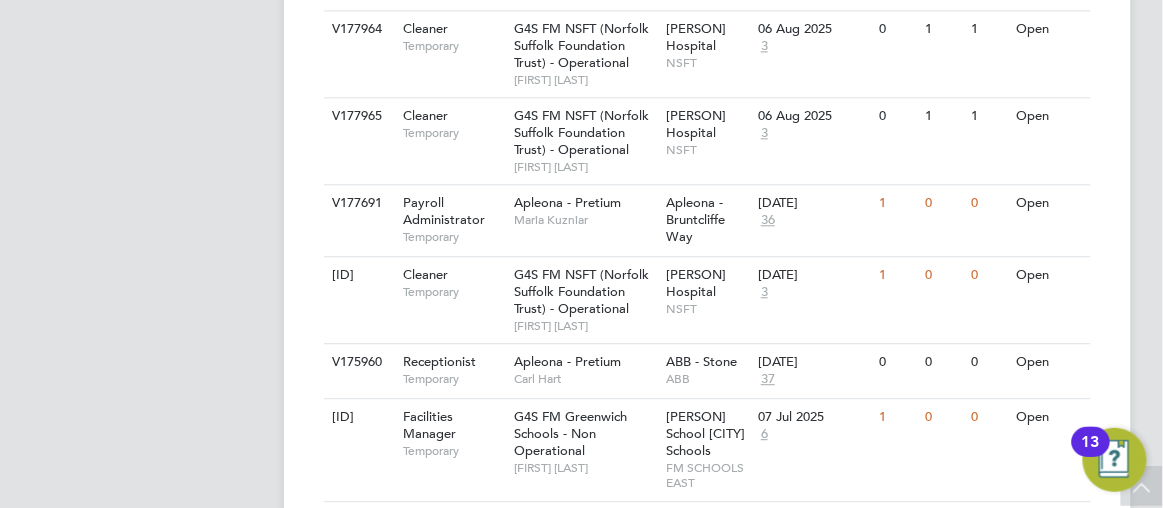 click on "Vacancies New Vacancy Vacancies I follow All Vacancies Client Config     Site     Position     Status   Hiring Manager     Vendor   Start Date
Select date
To
Select date
Showing   11 of  11 Vacancies Hide Closed Vacancies ID  Position / Type   Client Config / Manager Site / Site Group Start / Vendors   Reqd Sub Conf Status V177820 Electrician   Temporary Apleona - Pretium   Christopher Bunch IBM - Hursley   18 Aug 2025 38 1 0 0 Open V177304 Receptionist   Temporary Apleona - Pretium   James Croxford Birmingham   13 Aug 2025 38 0 0 0 Open V178225 Cleaner   Temporary G4S FM Greenwich Schools - Operational   Monique Maussant Thomas Tallis School Greenwich Schools   FM SCHOOLS EAST 11 Aug 2025 3 0 1 1 Open V178136 Cleaner   Temporary G4S FM NSFT (Norfolk Suffolk Foundation Trust) - Operational   Angela Fitzgerald Northside Hospital   NSFT 11 Aug 2025 3 0 1 1 Open V178137 Administration Assistant   Temporary G4S FM NSFT (Norfolk Suffolk Foundation Trust) - Operational   Angela Fitzgerald" 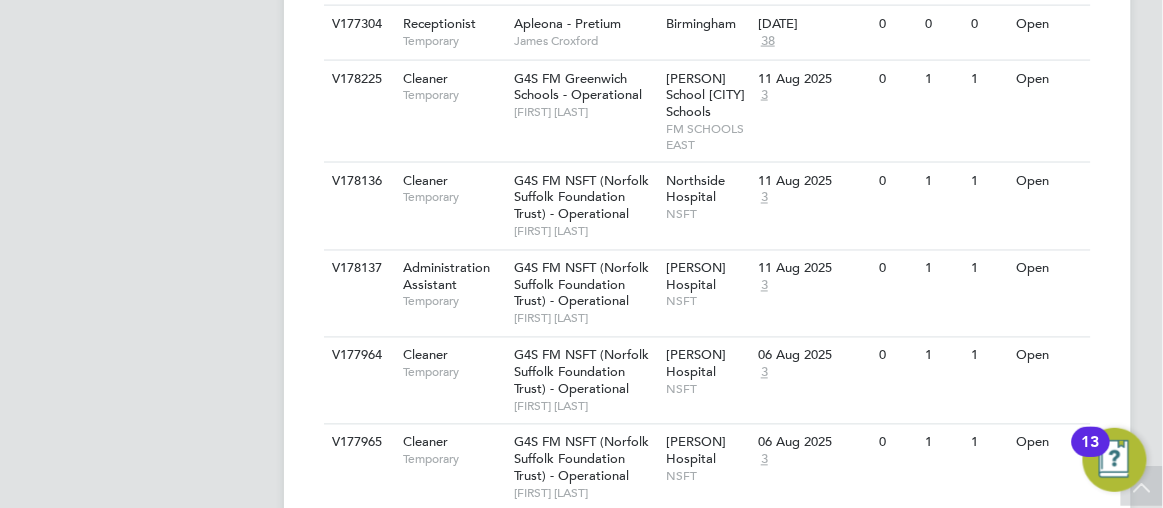 scroll, scrollTop: 690, scrollLeft: 0, axis: vertical 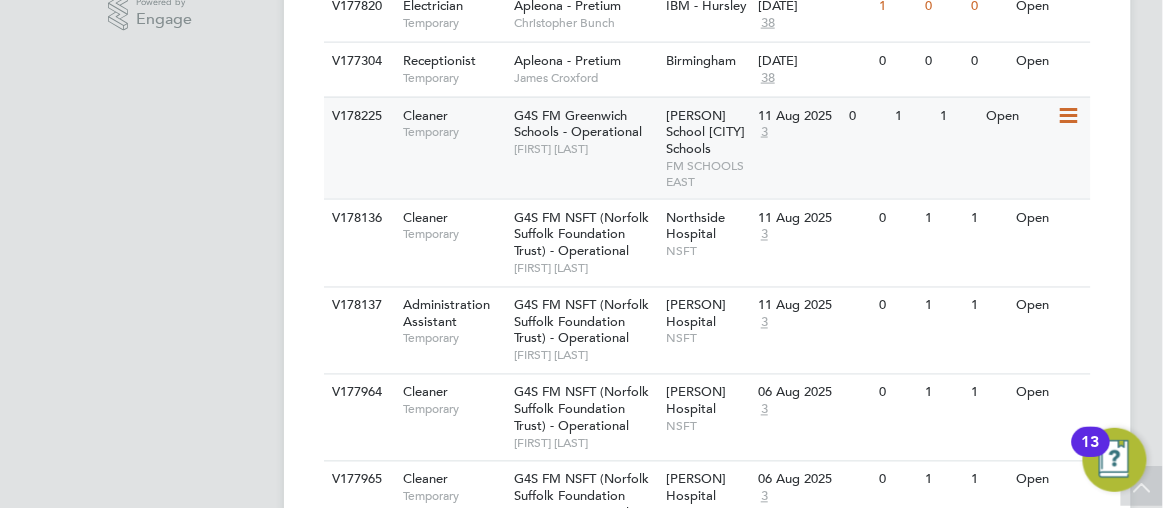 click on "Thomas Tallis School Greenwich Schools   FM SCHOOLS EAST" 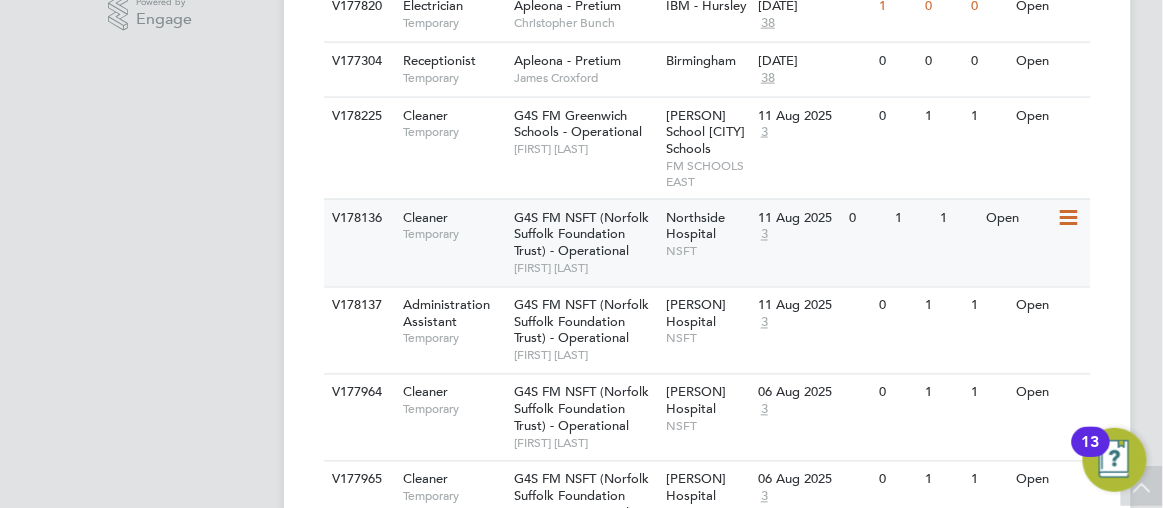click on "Northside Hospital" 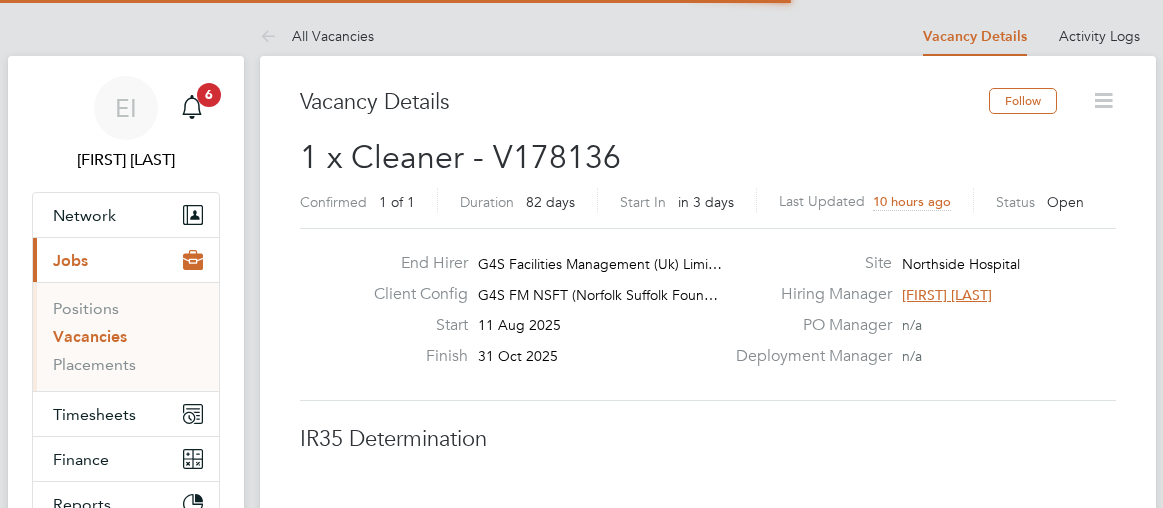 scroll, scrollTop: 0, scrollLeft: 0, axis: both 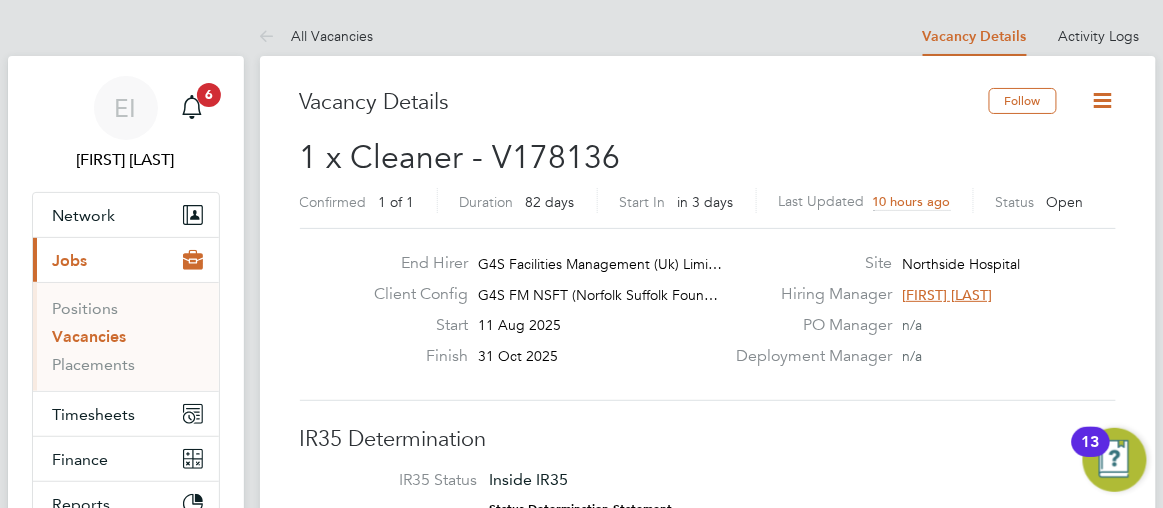 click on "All Vacancies Vacancy Details   Activity Logs   Vacancy Details Activity Logs All Vacancies Vacancy Details Follow     1 x Cleaner - V178136 Confirmed   1 of 1 Duration   82 days Start In     in 3 days Last Updated 10 hours ago Status   Open   End Hirer G4S Facilities Management (Uk) Limi… Client Config G4S FM NSFT (Norfolk Suffolk Foun… Start 11 Aug 2025 Finish 31 Oct 2025 Site Northside Hospital Hiring Manager Angela Fitzgerald PO Manager  n/a Deployment Manager n/a IR35 Determination IR35 Status Inside IR35 Status Determination Statement   PAYE STATEMENT.pdf Details PO No PO Number Valid From Valid To Expiry   1401B555   26 Apr 2022   - No Expiry Reason   Vacant role Description Key Performance Indicators
Dimensions
§   To ensure a high level of environmental cleanliness through the facilities which meets the National Standards of Cleanliness for the NHS
§   Ensure all Legislation regarding food safety and hygiene is observed
Reports to:  Site Supervisor
Hours per week:" 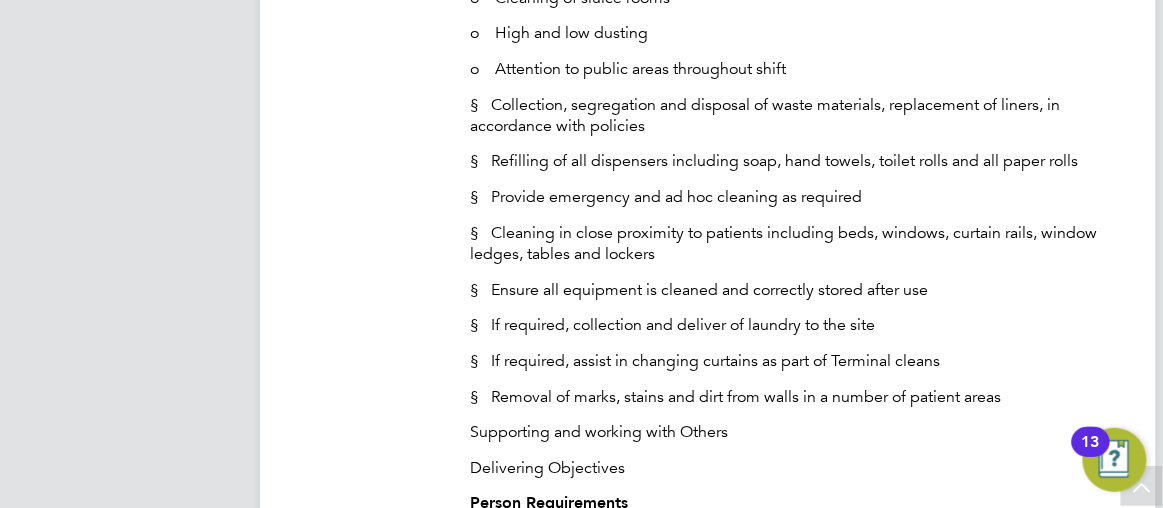 scroll, scrollTop: 2181, scrollLeft: 0, axis: vertical 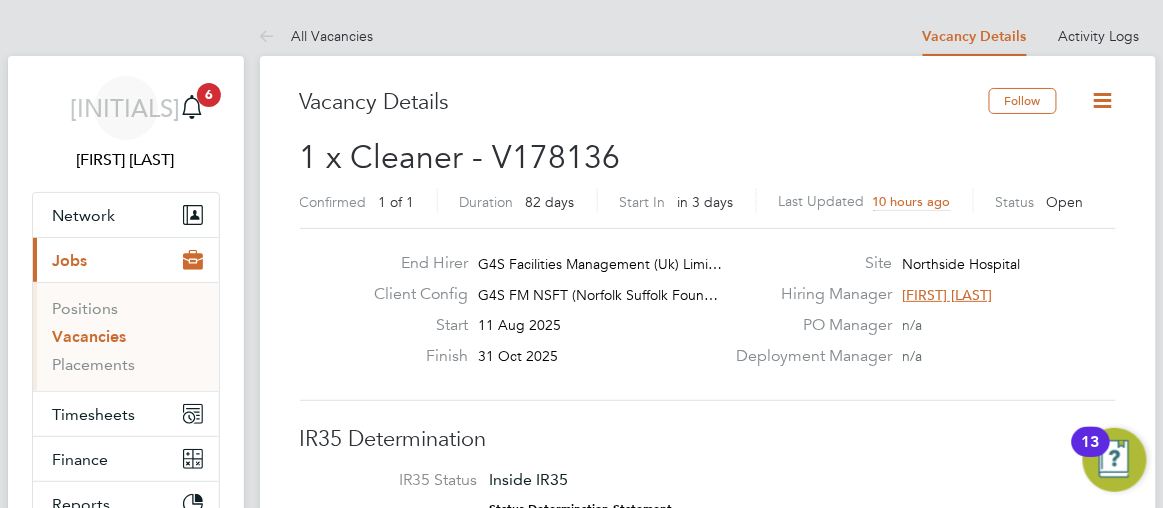 click on "All Vacancies Vacancy Details   Activity Logs   Vacancy Details Activity Logs All Vacancies Vacancy Details Follow     1 x Cleaner - V178136 Confirmed   1 of 1 Duration   82 days Start In     in 3 days Last Updated 10 hours ago Status   Open   End Hirer G4S Facilities Management (Uk) Limi… Client Config G4S FM NSFT (Norfolk Suffolk Foun… Start 11 Aug 2025 Finish 31 Oct 2025 Site Northside Hospital Hiring Manager Angela Fitzgerald PO Manager  n/a Deployment Manager n/a IR35 Determination IR35 Status Inside IR35 Status Determination Statement   PAYE STATEMENT.pdf Details PO No PO Number Valid From Valid To Expiry   1401B555   26 Apr 2022   - No Expiry Reason   Vacant role Description Key Performance Indicators
Dimensions
§   To ensure a high level of environmental cleanliness through the facilities which meets the National Standards of Cleanliness for the NHS
§   Ensure all Legislation regarding food safety and hygiene is observed
Reports to:  Site Supervisor
Hours per week:" 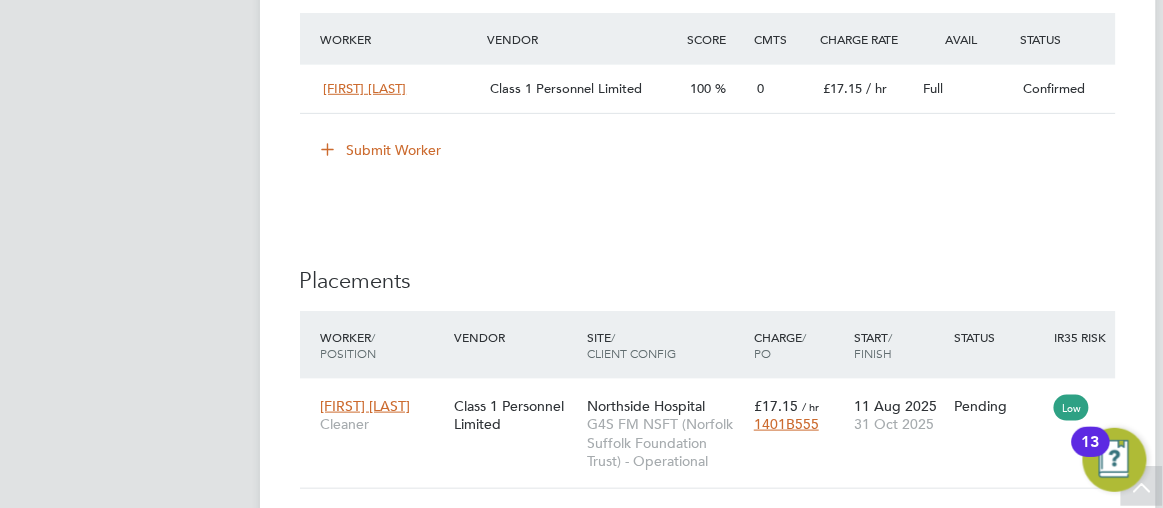 scroll, scrollTop: 3999, scrollLeft: 0, axis: vertical 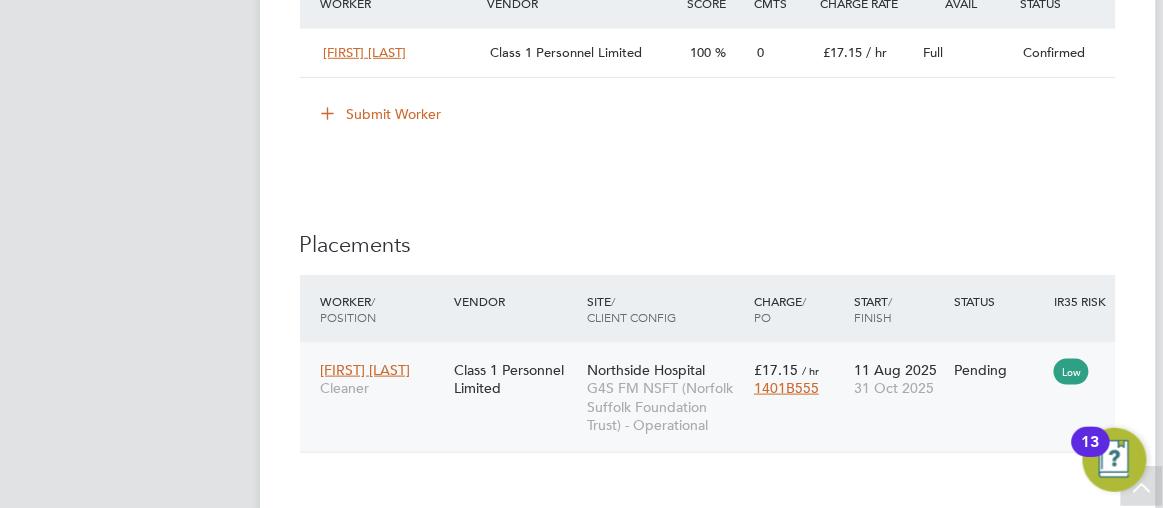 click on "Samson Eldred" 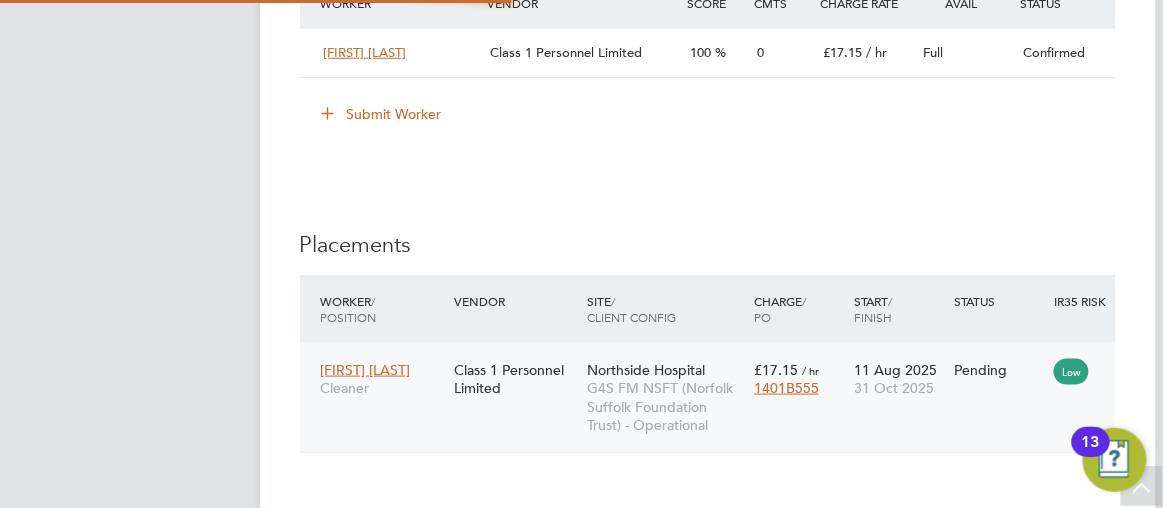scroll, scrollTop: 9, scrollLeft: 10, axis: both 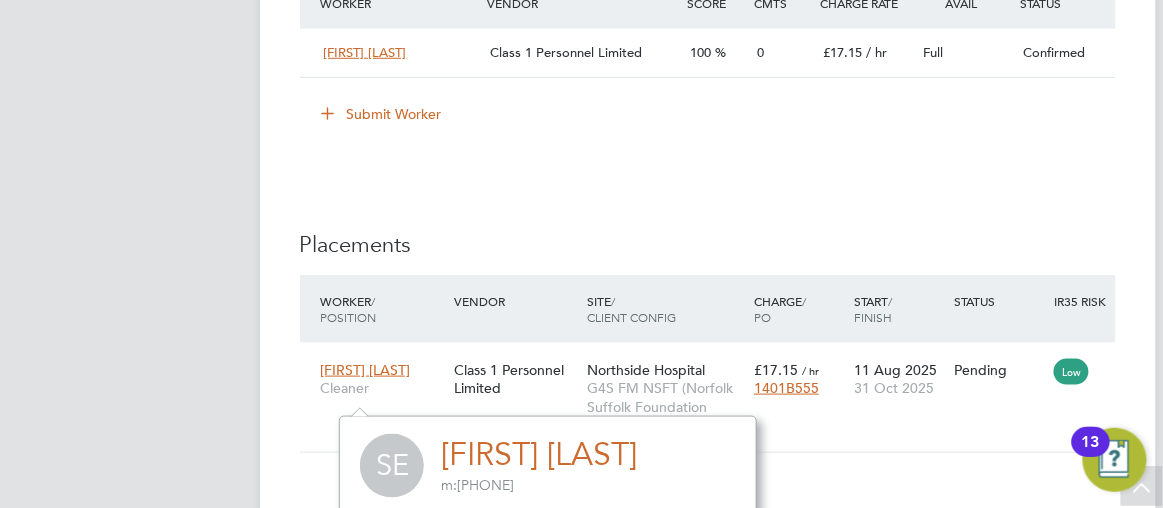 click on "All Vacancies Vacancy Details   Activity Logs   Vacancy Details Activity Logs All Vacancies Vacancy Details Follow     1 x Cleaner - V178136 Confirmed   1 of 1 Duration   82 days Start In     in 3 days Last Updated 10 hours ago Status   Open   End Hirer G4S Facilities Management (Uk) Limi… Client Config G4S FM NSFT (Norfolk Suffolk Foun… Start 11 Aug 2025 Finish 31 Oct 2025 Site Northside Hospital Hiring Manager Angela Fitzgerald PO Manager  n/a Deployment Manager n/a IR35 Determination IR35 Status Inside IR35 Status Determination Statement   PAYE STATEMENT.pdf Details PO No PO Number Valid From Valid To Expiry   1401B555   26 Apr 2022   - No Expiry Reason   Vacant role Description Key Performance Indicators
Dimensions
§   To ensure a high level of environmental cleanliness through the facilities which meets the National Standards of Cleanliness for the NHS
§   Ensure all Legislation regarding food safety and hygiene is observed
Reports to:  Site Supervisor
Hours per week:" 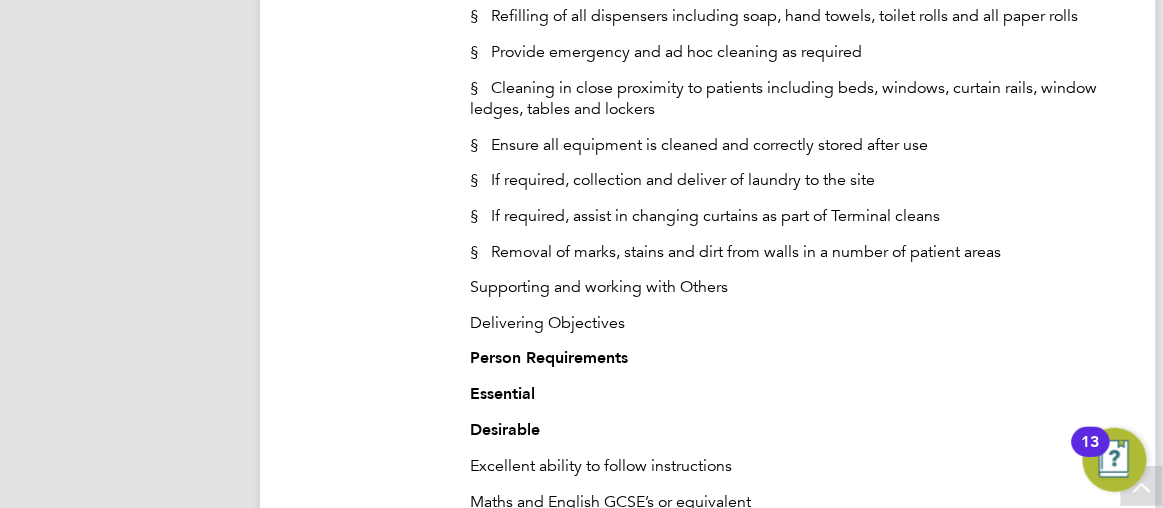 scroll, scrollTop: 2181, scrollLeft: 0, axis: vertical 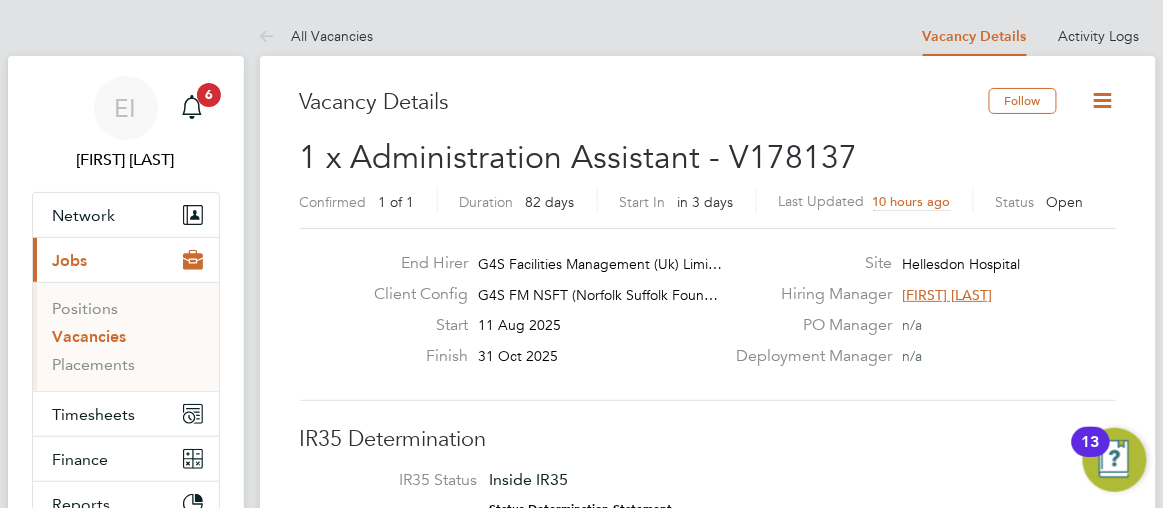 type 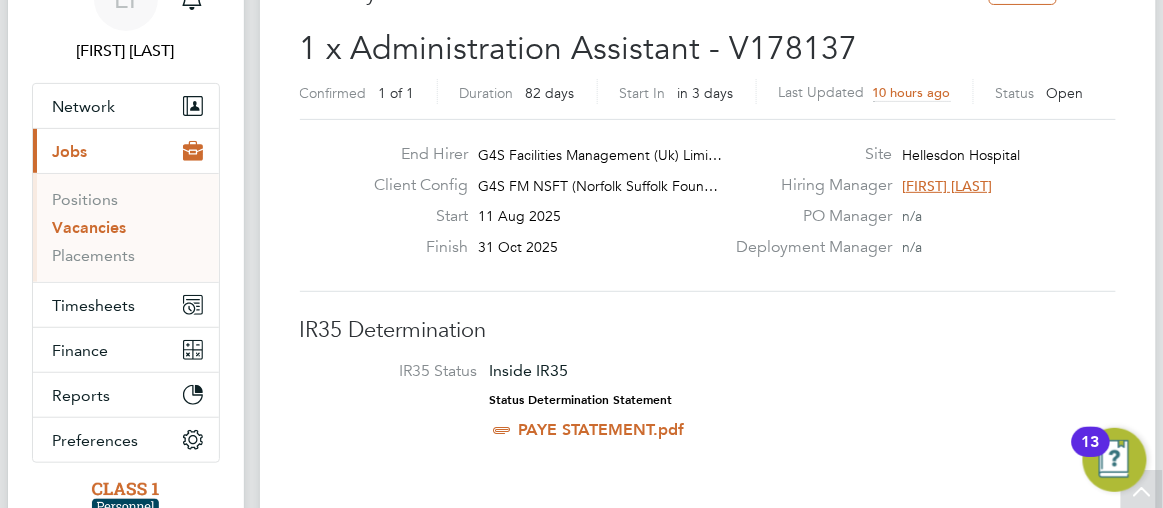 scroll, scrollTop: 0, scrollLeft: 0, axis: both 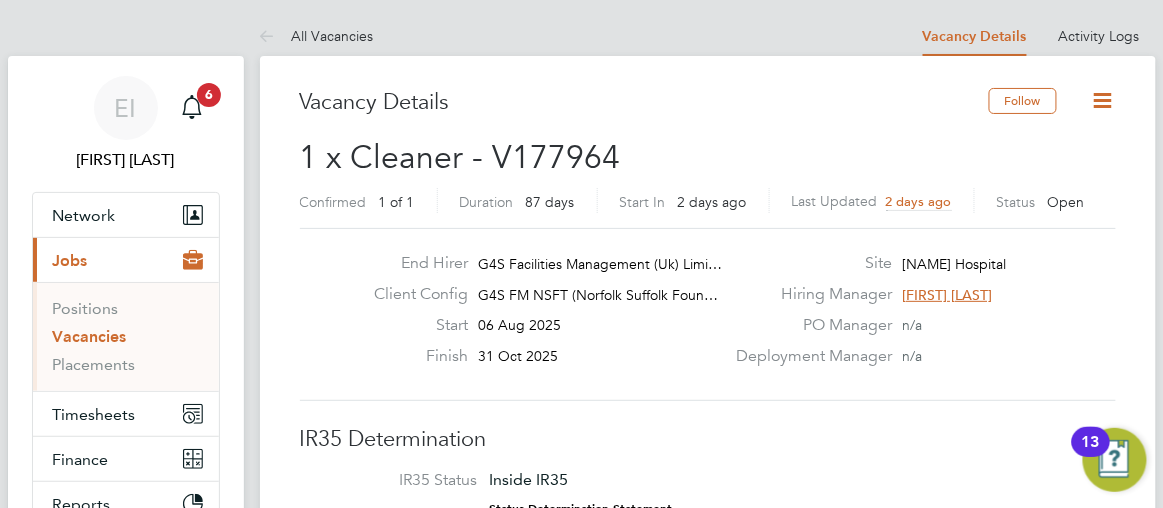 click on "All Vacancies Vacancy Details   Activity Logs   Vacancy Details Activity Logs All Vacancies Vacancy Details Follow     1 x Cleaner - V177964 Confirmed   1 of 1 Duration   87 days Start In     2 days ago Last Updated 2 days ago Status   Open   End Hirer G4S Facilities Management (Uk) Limi… Client Config G4S FM NSFT (Norfolk Suffolk Foun… Start 06 Aug 2025 Finish 31 Oct 2025 Site Julian Hospital Hiring Manager Angela Fitzgerald PO Manager  n/a Deployment Manager n/a IR35 Determination IR35 Status Inside IR35 Status Determination Statement   PAYE STATEMENT.pdf Details PO No PO Number Valid From Valid To Expiry   1401B555   26 Apr 2022   - No Expiry Reason   For   due to "" Description Key Performance Indicators
Dimensions
§   To ensure a high level of environmental cleanliness through the facilities which meets the National Standards of Cleanliness for the NHS
§   Ensure all Legislation regarding food safety and hygiene is observed
Reports to:  Site Supervisor
Hours per week:" 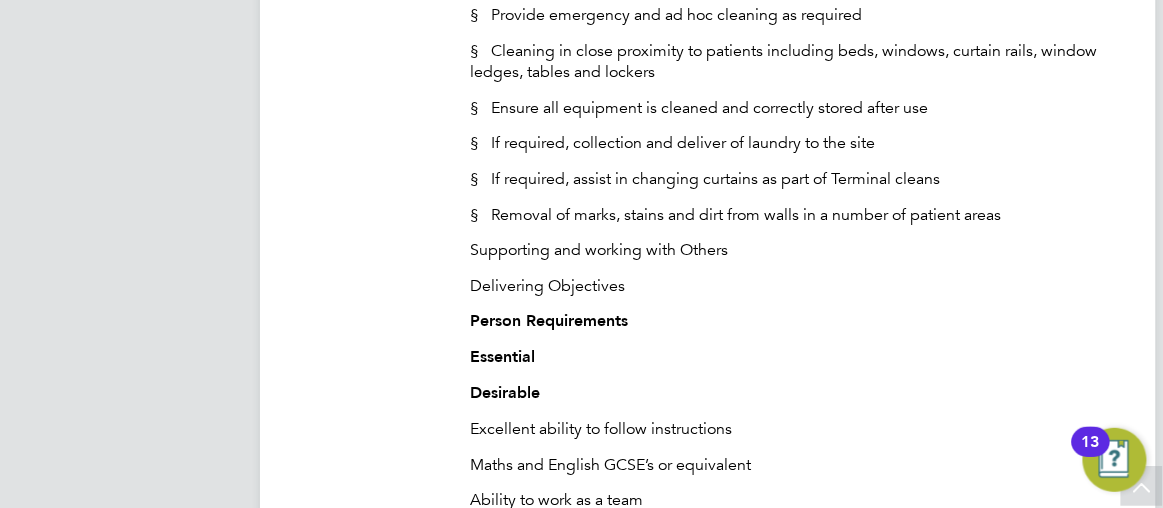 scroll, scrollTop: 2363, scrollLeft: 0, axis: vertical 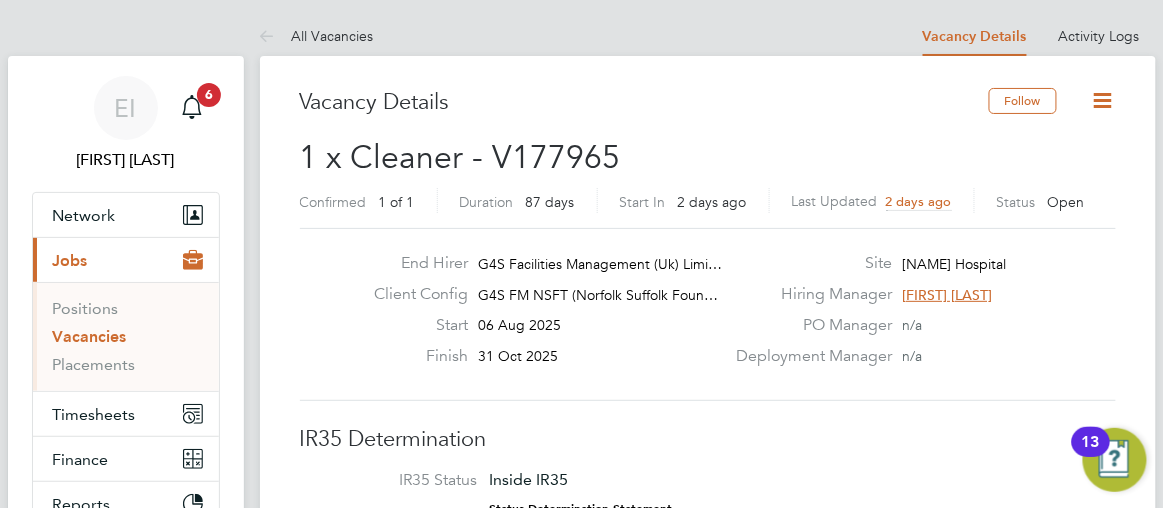 click on "All Vacancies Vacancy Details   Activity Logs   Vacancy Details Activity Logs All Vacancies Vacancy Details Follow     1 x Cleaner - V177965 Confirmed   1 of 1 Duration   87 days Start In     2 days ago Last Updated 2 days ago Status   Open   End Hirer G4S Facilities Management (Uk) Limi… Client Config G4S FM NSFT (Norfolk Suffolk Foun… Start 06 Aug 2025 Finish 31 Oct 2025 Site [LOCATION] Hiring Manager [FIRST] [LAST] PO Manager  n/a Deployment Manager n/a IR35 Determination IR35 Status Inside IR35 Status Determination Statement   PAYE STATEMENT.pdf Details PO No PO Number Valid From Valid To Expiry   1401B555   26 Apr 2022   - No Expiry Reason   For   due to "" Description Key Performance Indicators
Dimensions
§   To ensure a high level of environmental cleanliness through the facilities which meets the National Standards of Cleanliness for the NHS
§   Ensure all Legislation regarding food safety and hygiene is observed
Reports to:  Site Supervisor
Hours per week:" 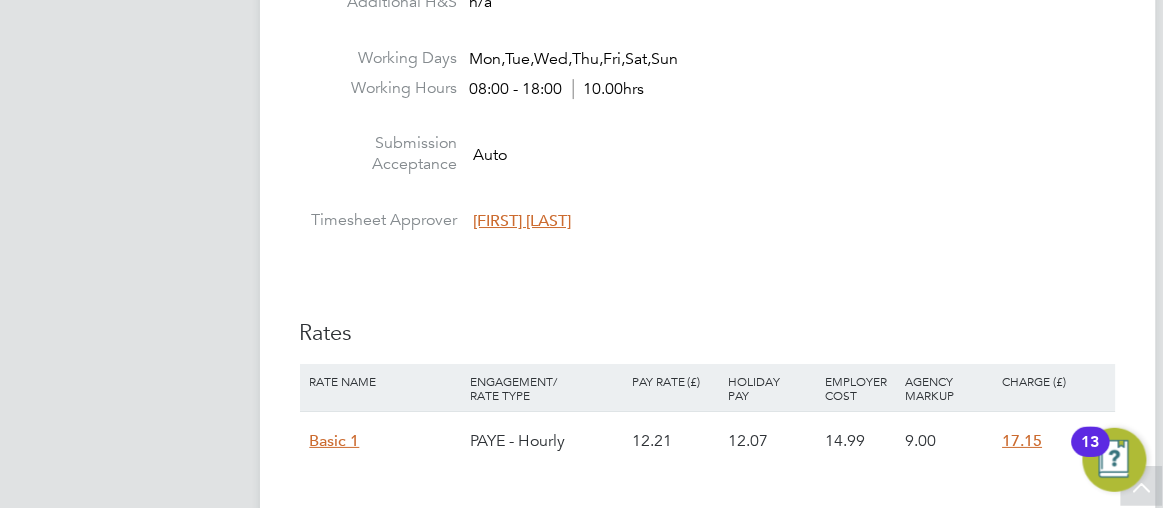 scroll, scrollTop: 3345, scrollLeft: 0, axis: vertical 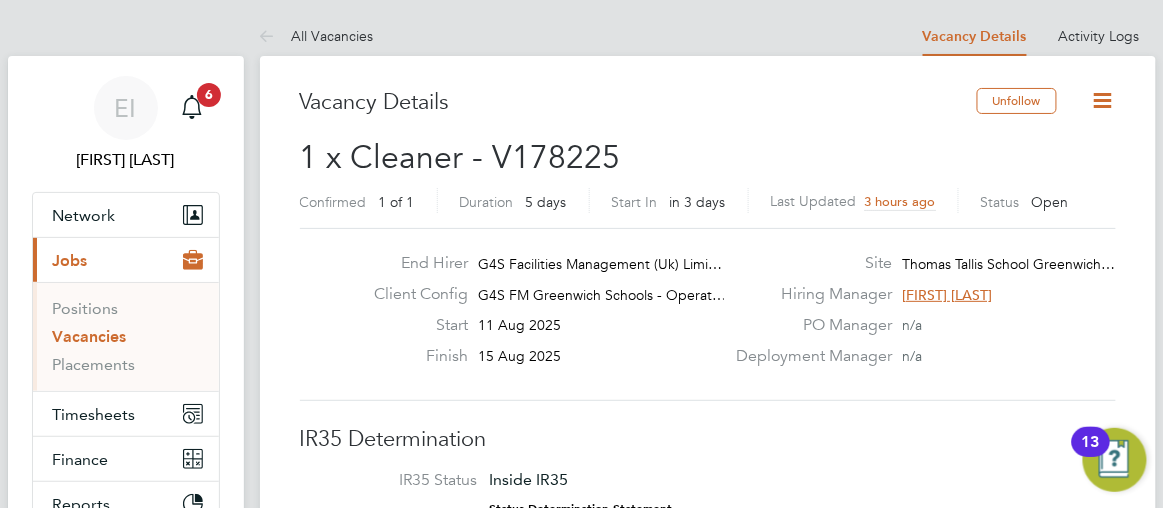 click on "Hiring Manager [FIRST] [LAST]" 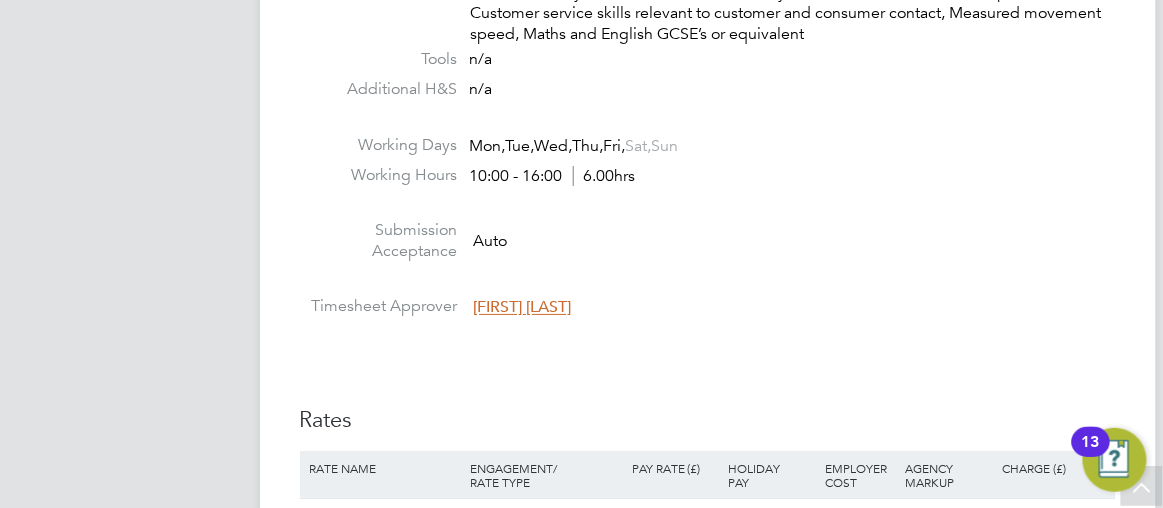 scroll, scrollTop: 1599, scrollLeft: 0, axis: vertical 